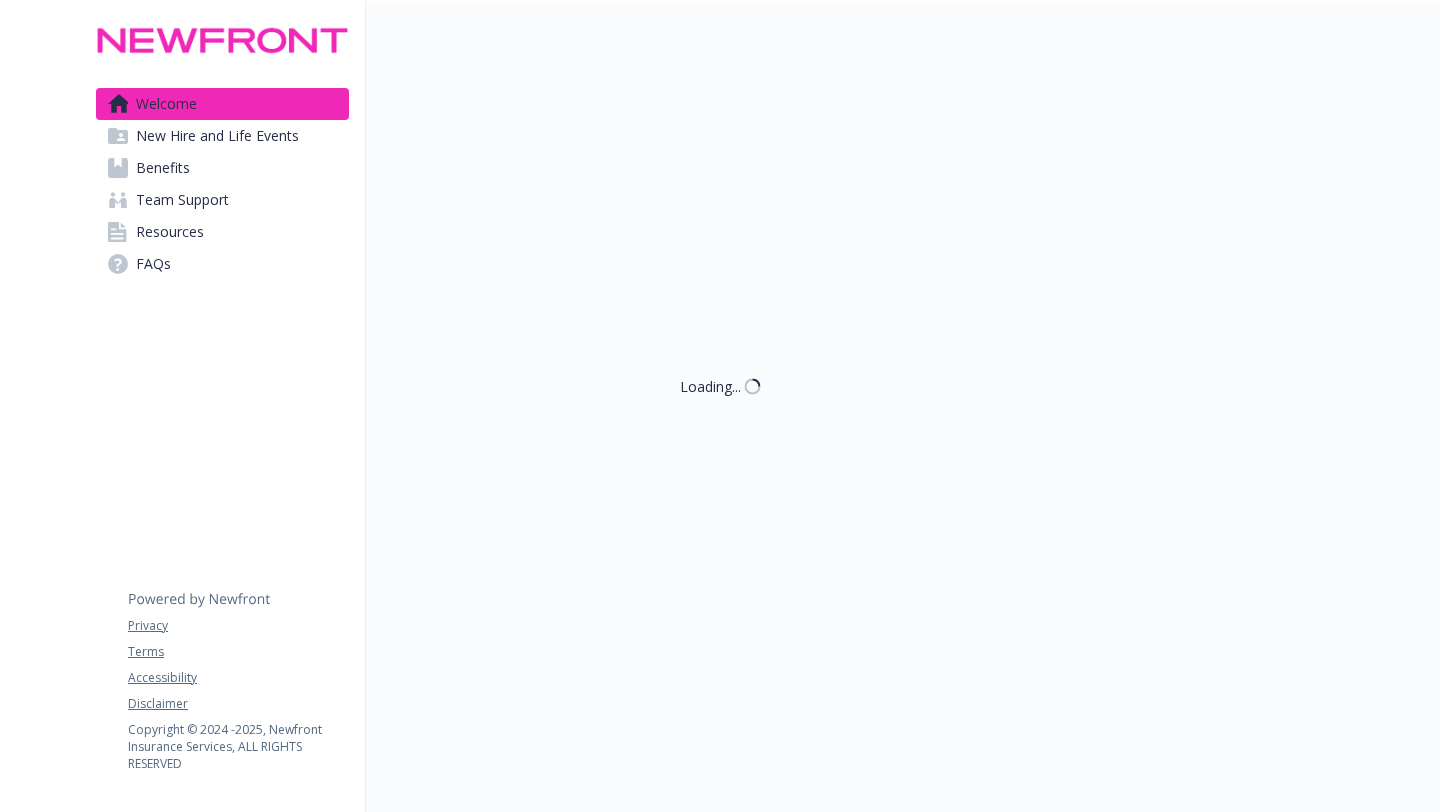 scroll, scrollTop: 0, scrollLeft: 0, axis: both 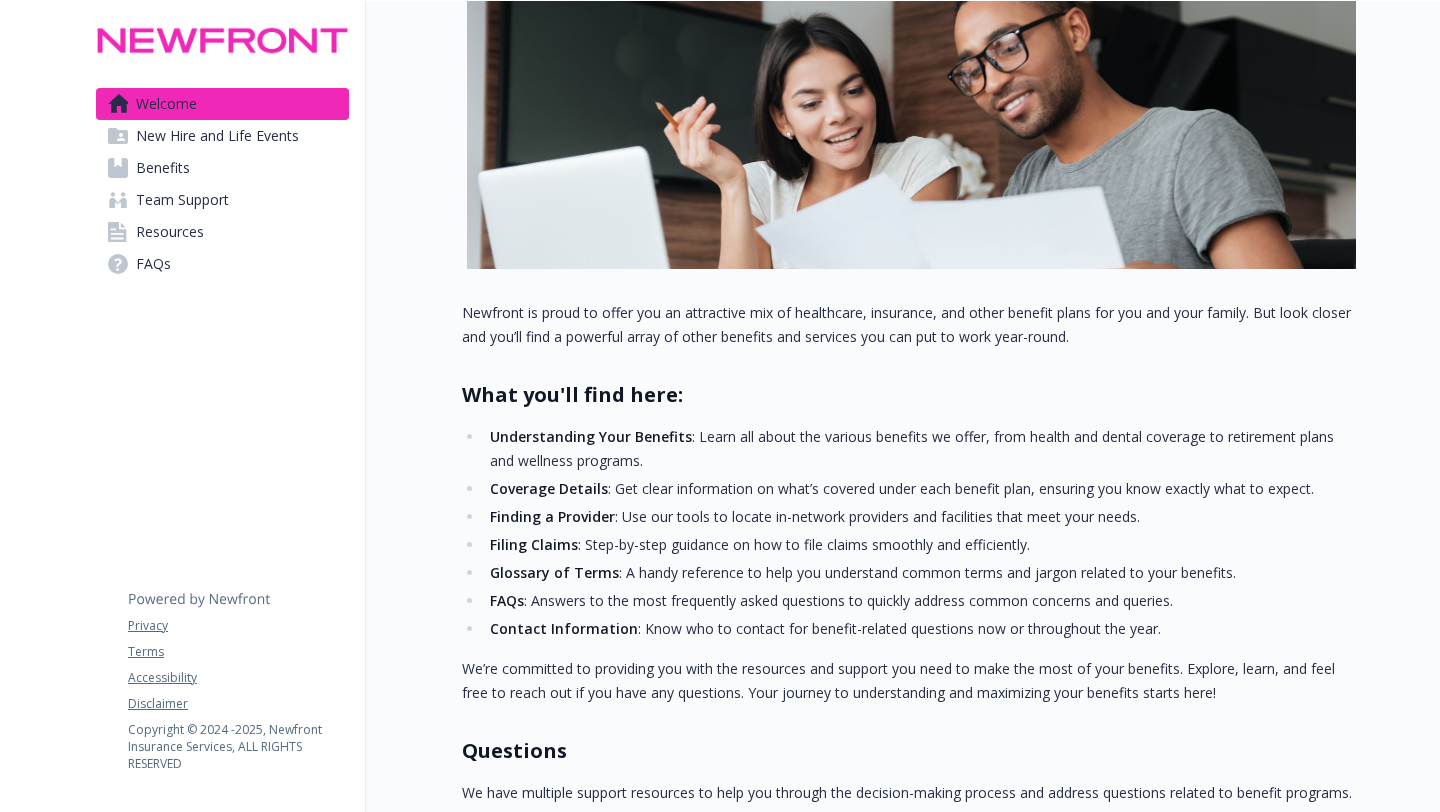 click on "Benefits" at bounding box center (163, 168) 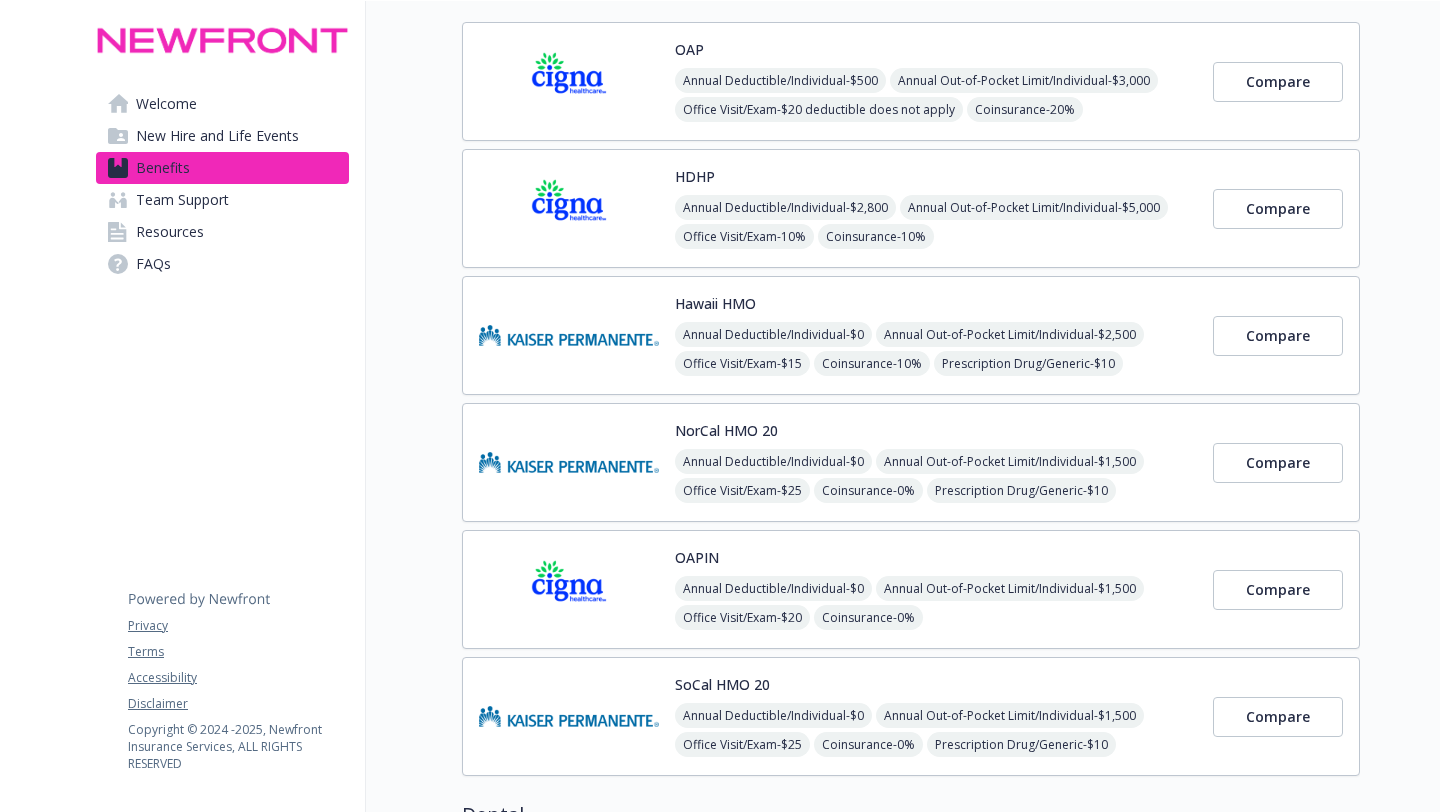 scroll, scrollTop: 183, scrollLeft: 0, axis: vertical 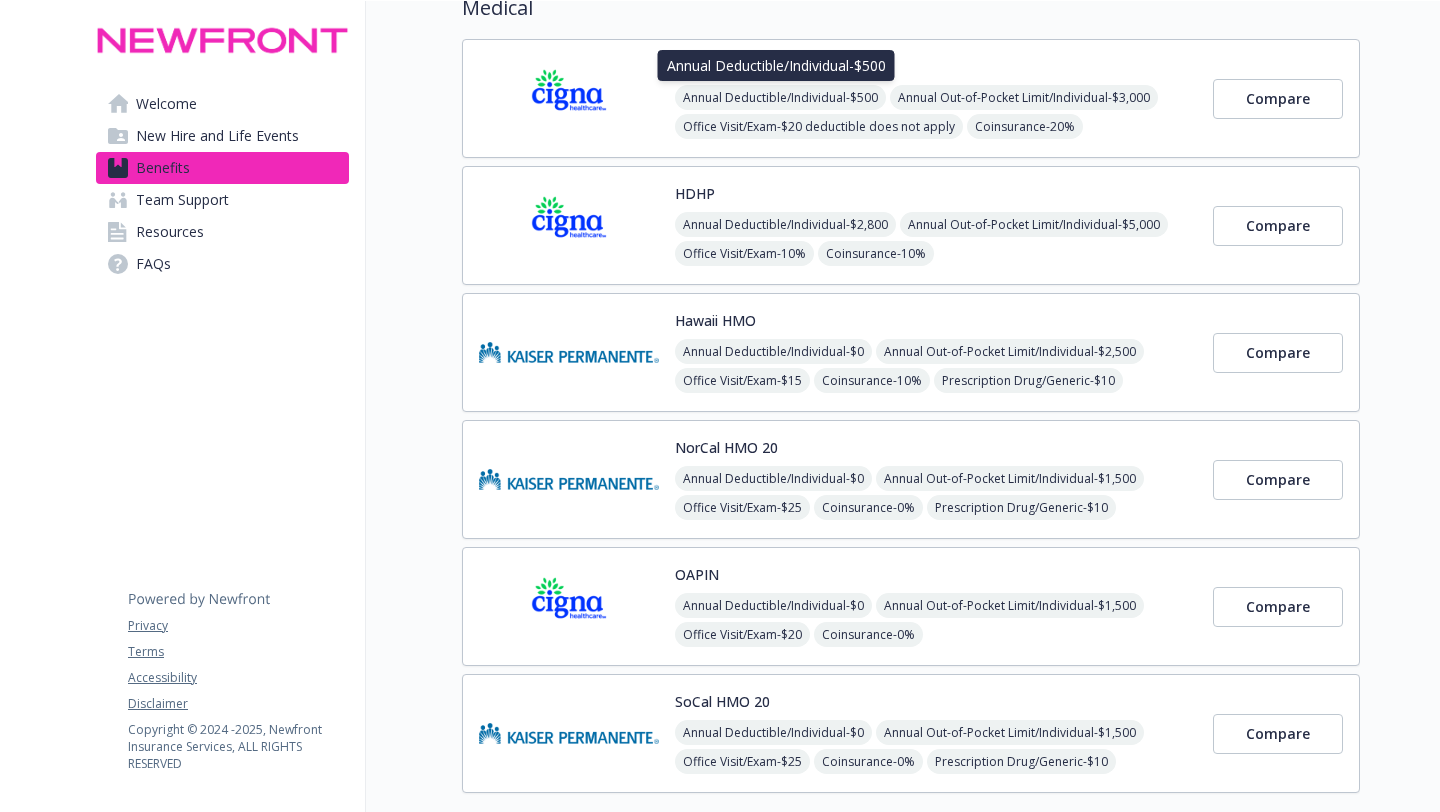 click on "Annual Deductible/Individual  -  $500 Annual Deductible/Individual  -  $500" at bounding box center (776, 65) 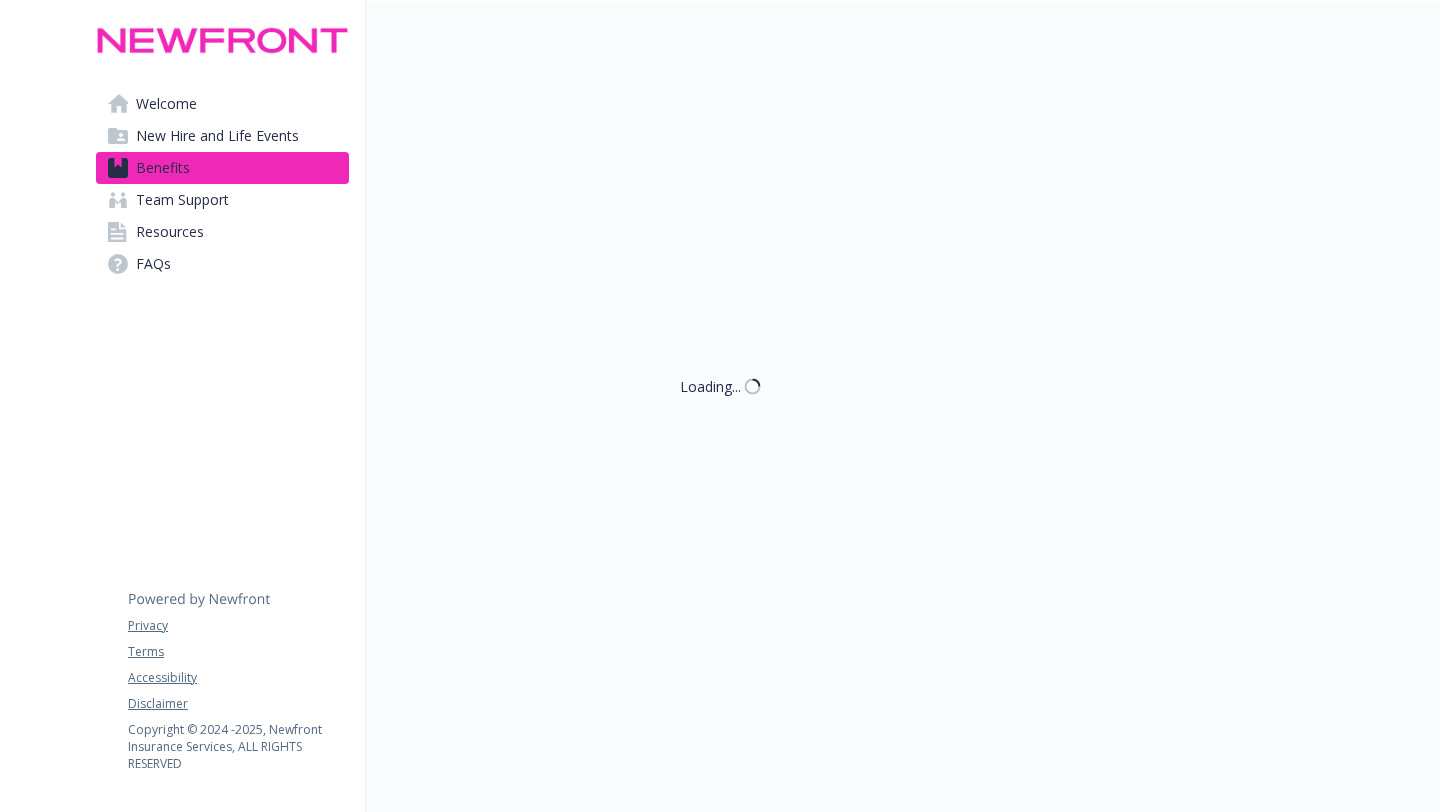 scroll, scrollTop: 183, scrollLeft: 0, axis: vertical 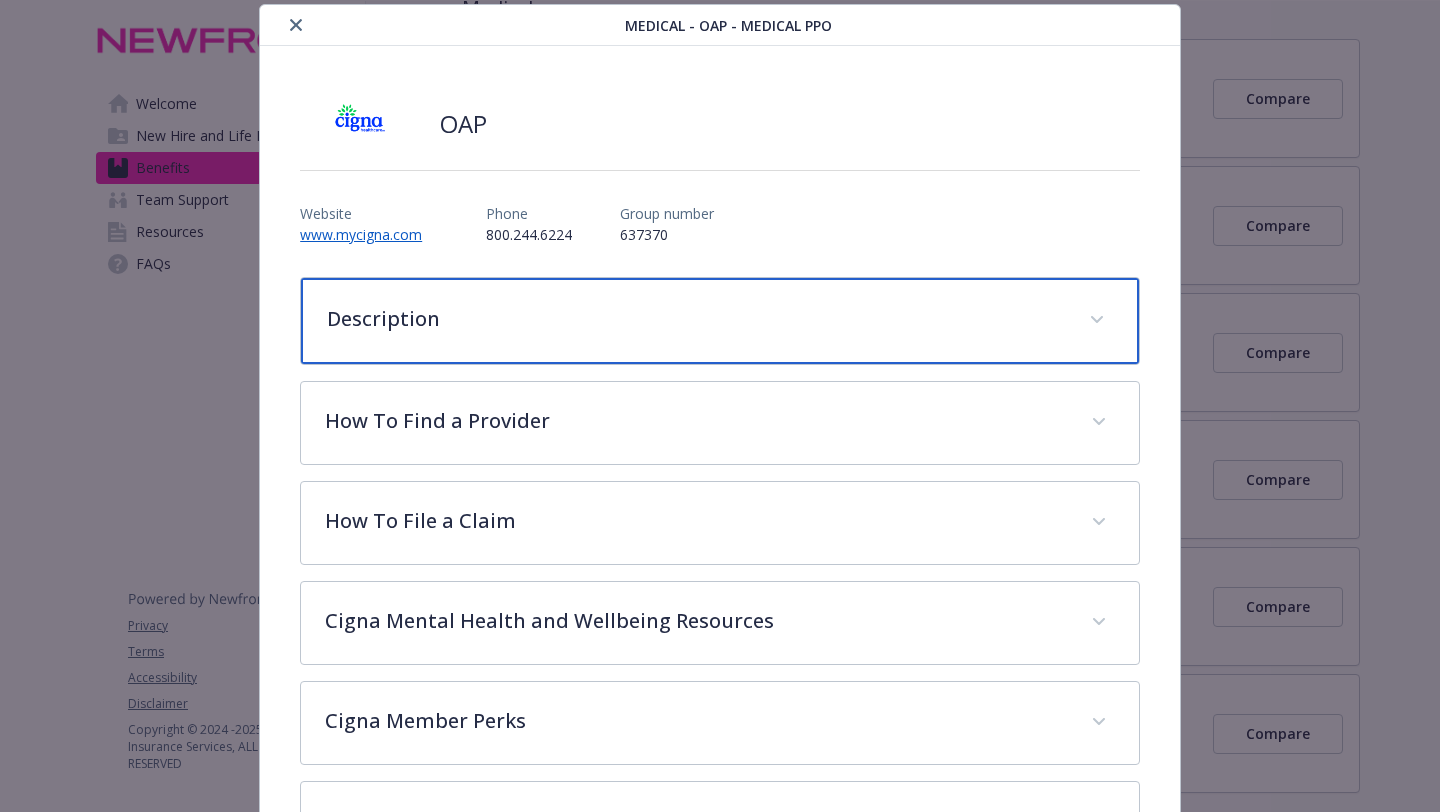 click on "Description" at bounding box center (696, 319) 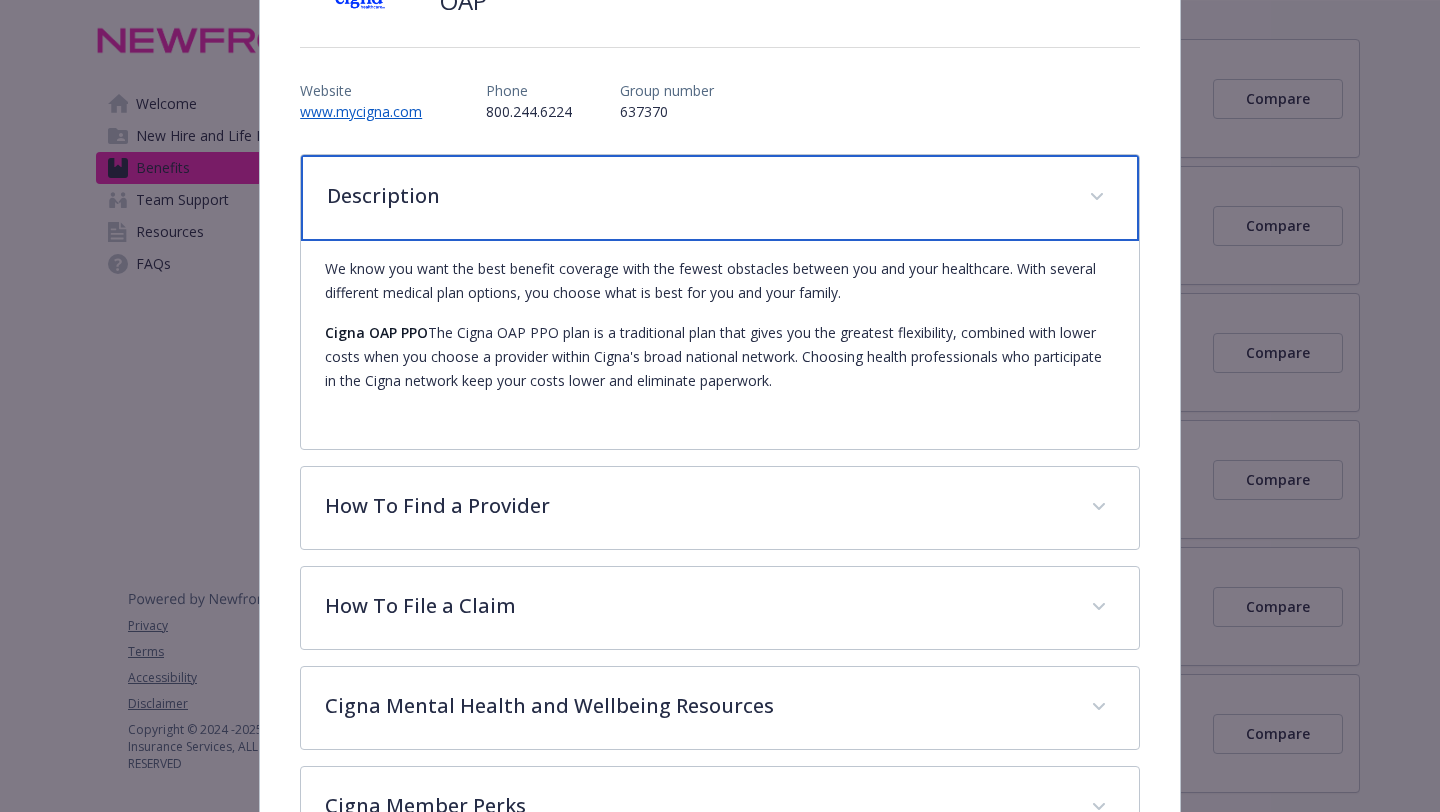 scroll, scrollTop: 228, scrollLeft: 0, axis: vertical 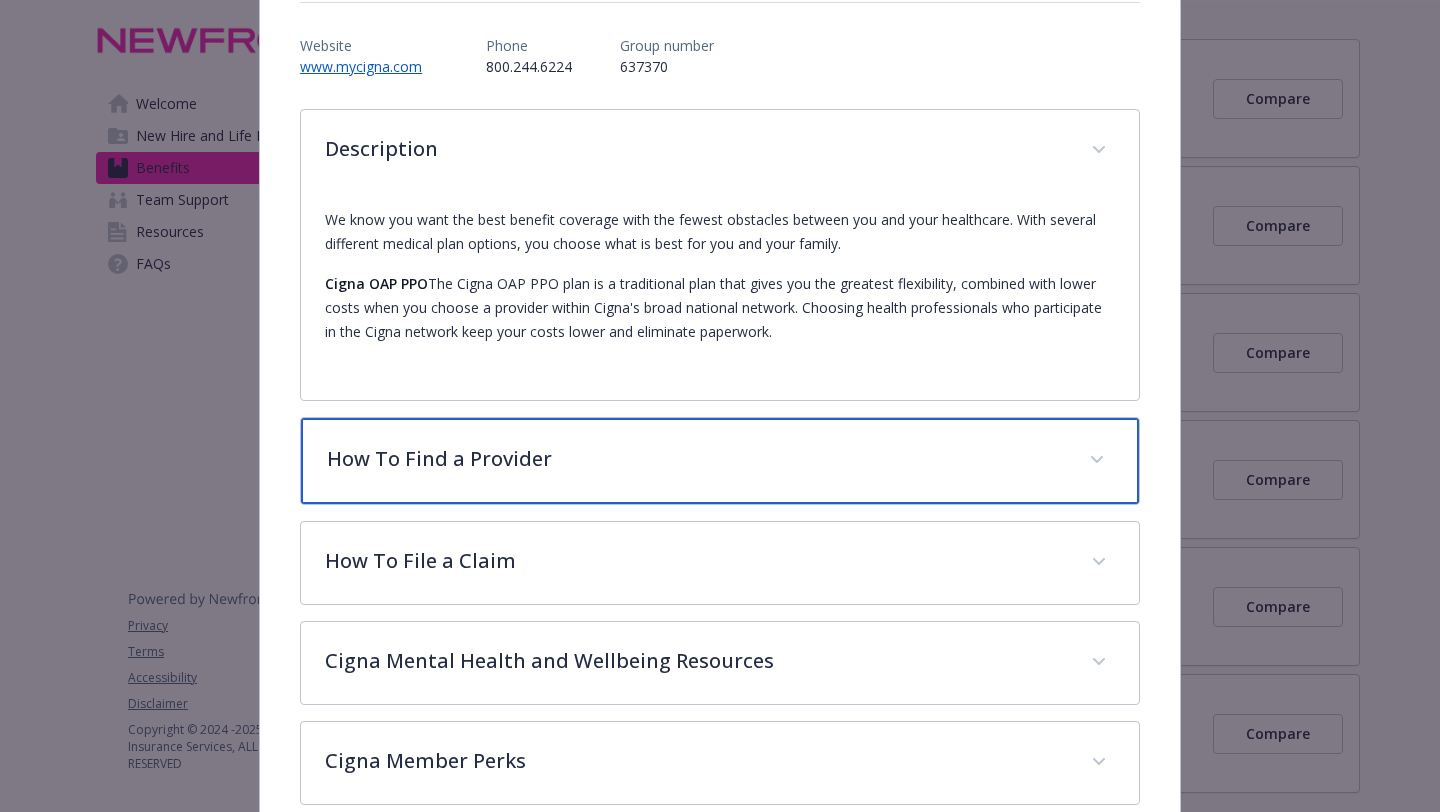 click on "How To Find a Provider" at bounding box center [696, 459] 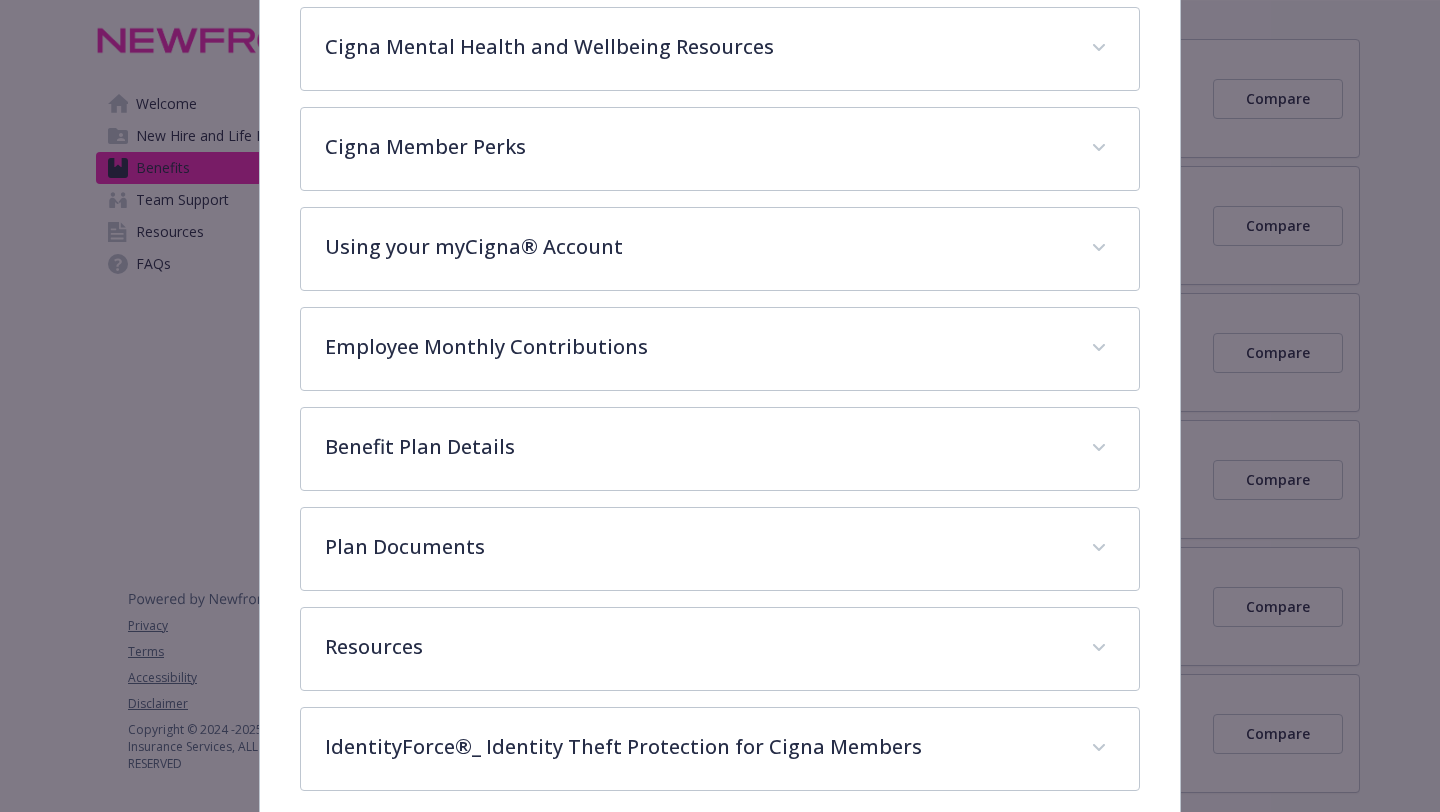 scroll, scrollTop: 1030, scrollLeft: 0, axis: vertical 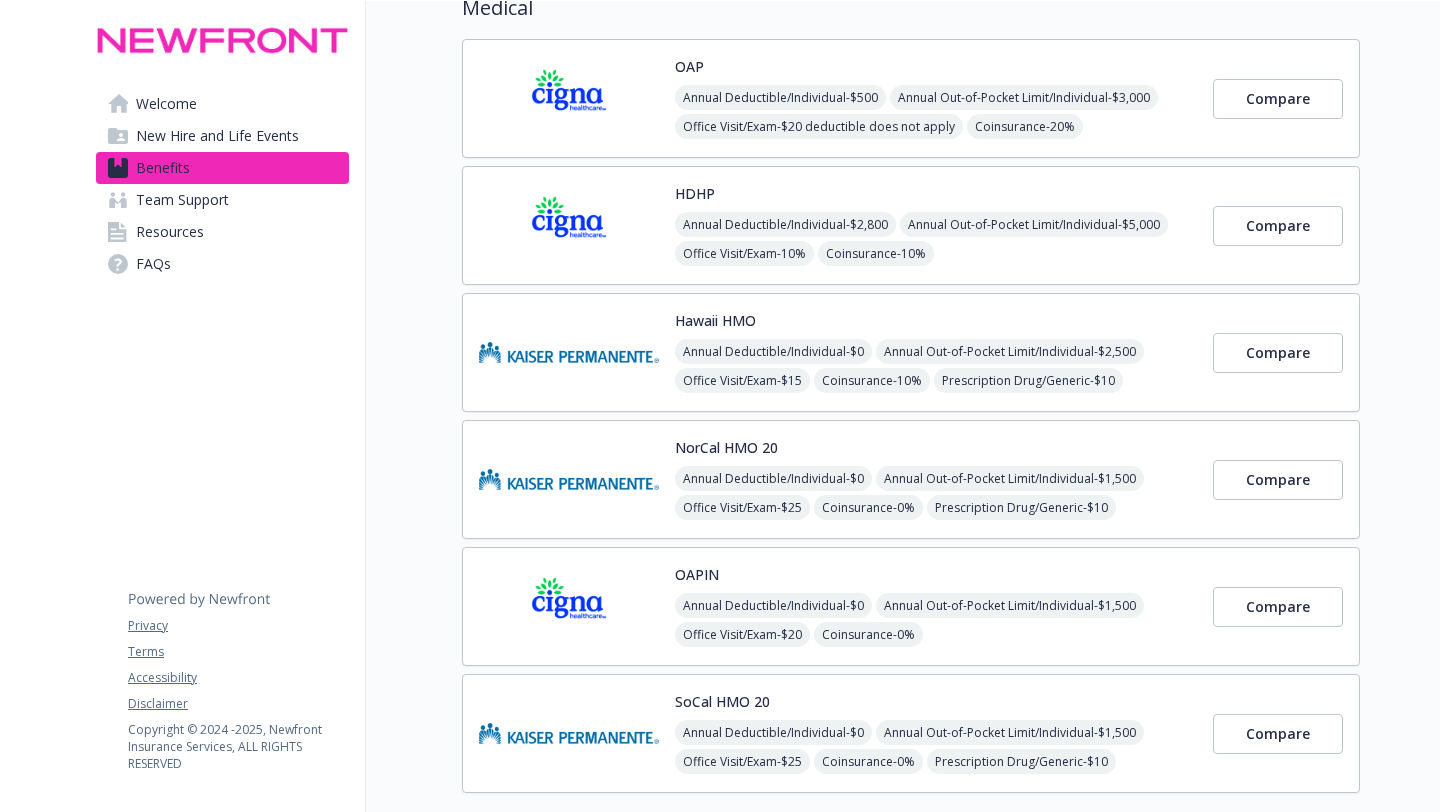 click at bounding box center [569, 606] 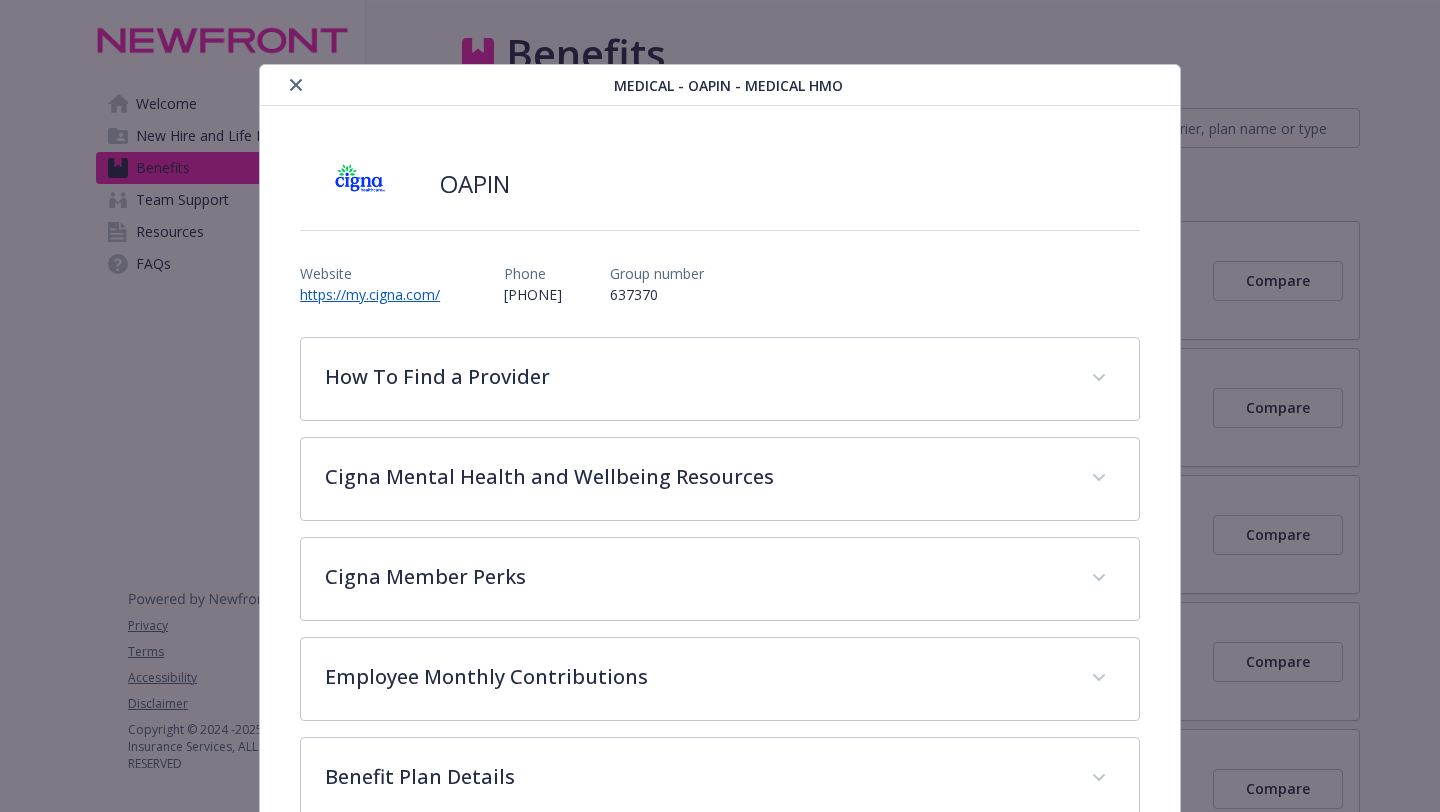 scroll, scrollTop: 183, scrollLeft: 0, axis: vertical 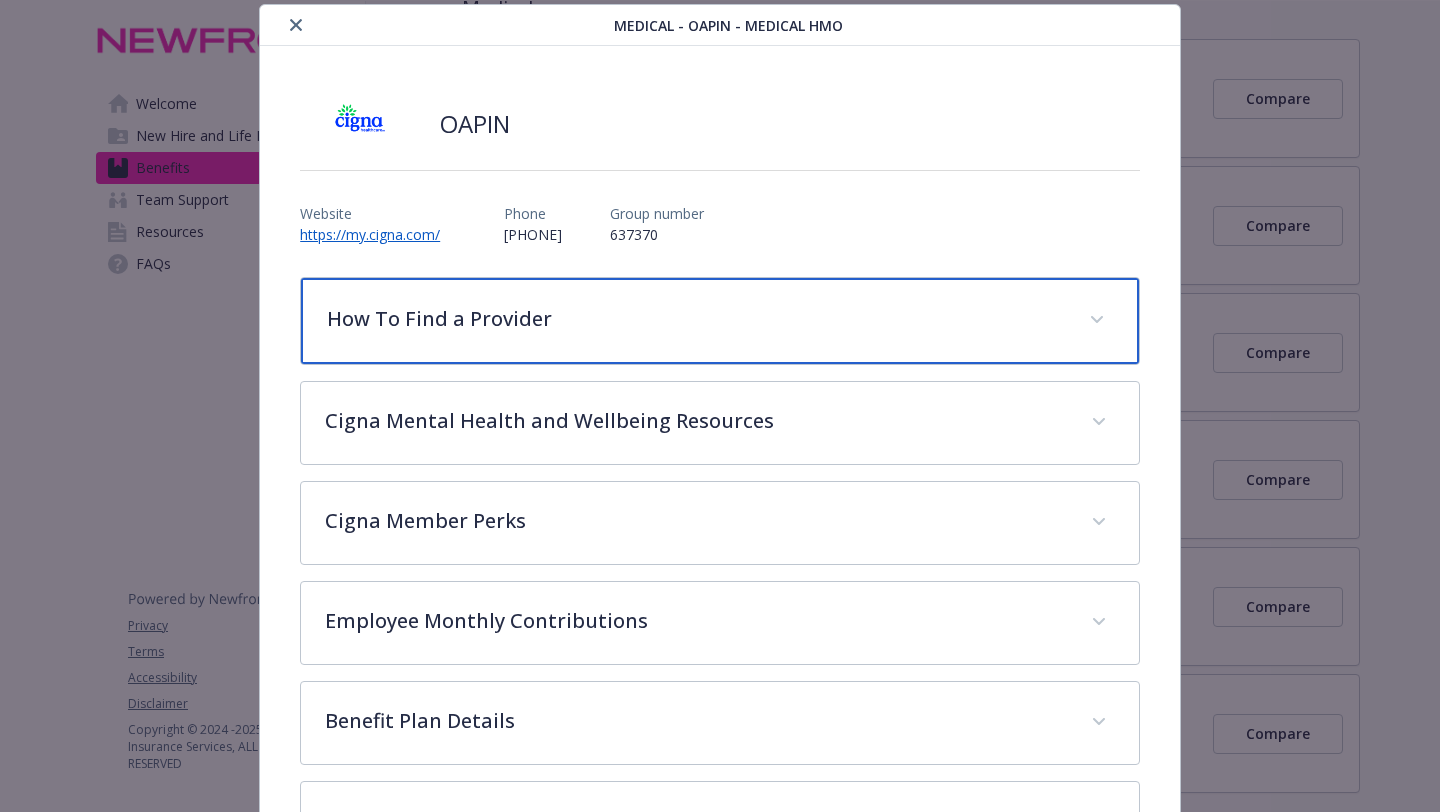 click on "How To Find a Provider" at bounding box center [696, 319] 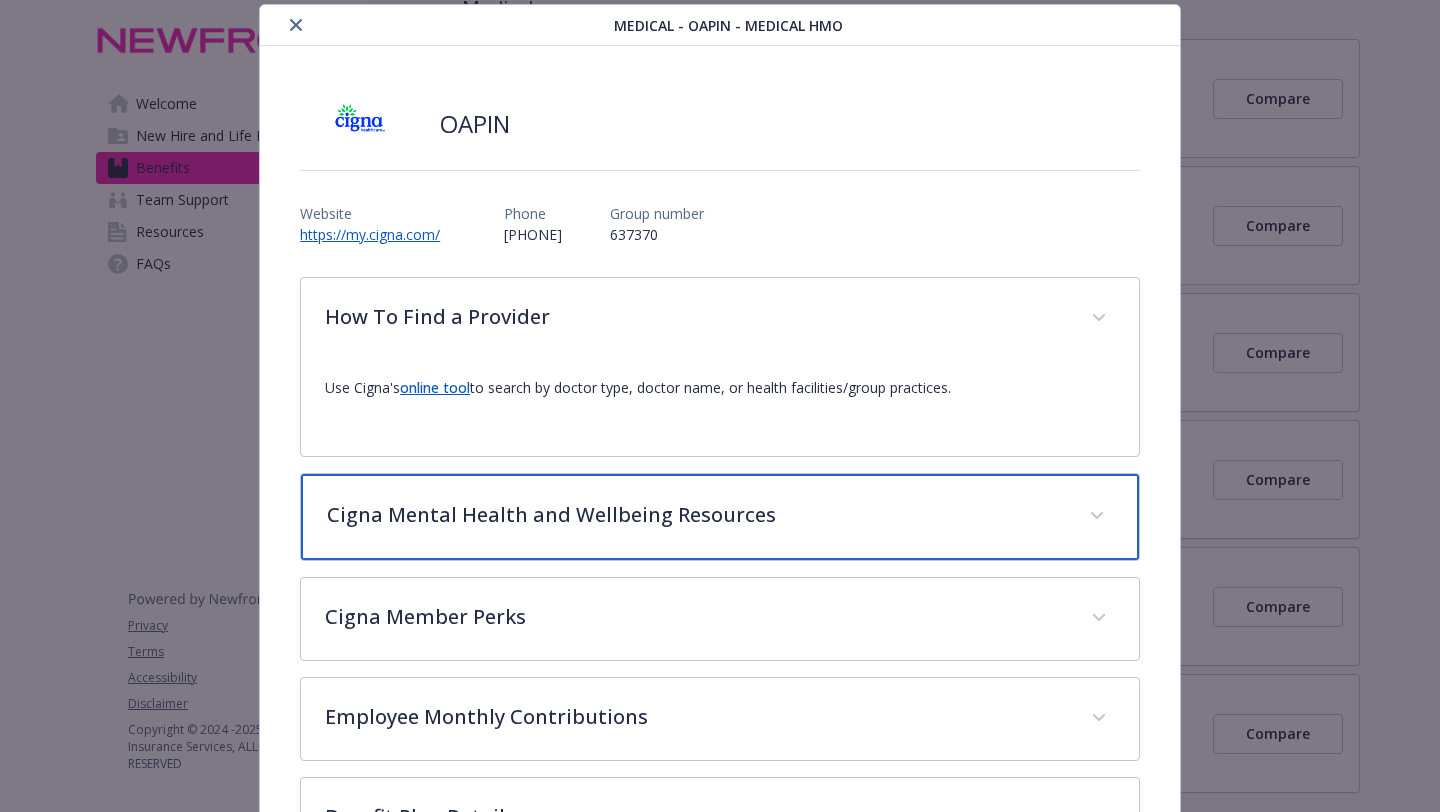click on "Cigna Mental Health and Wellbeing Resources" at bounding box center (696, 515) 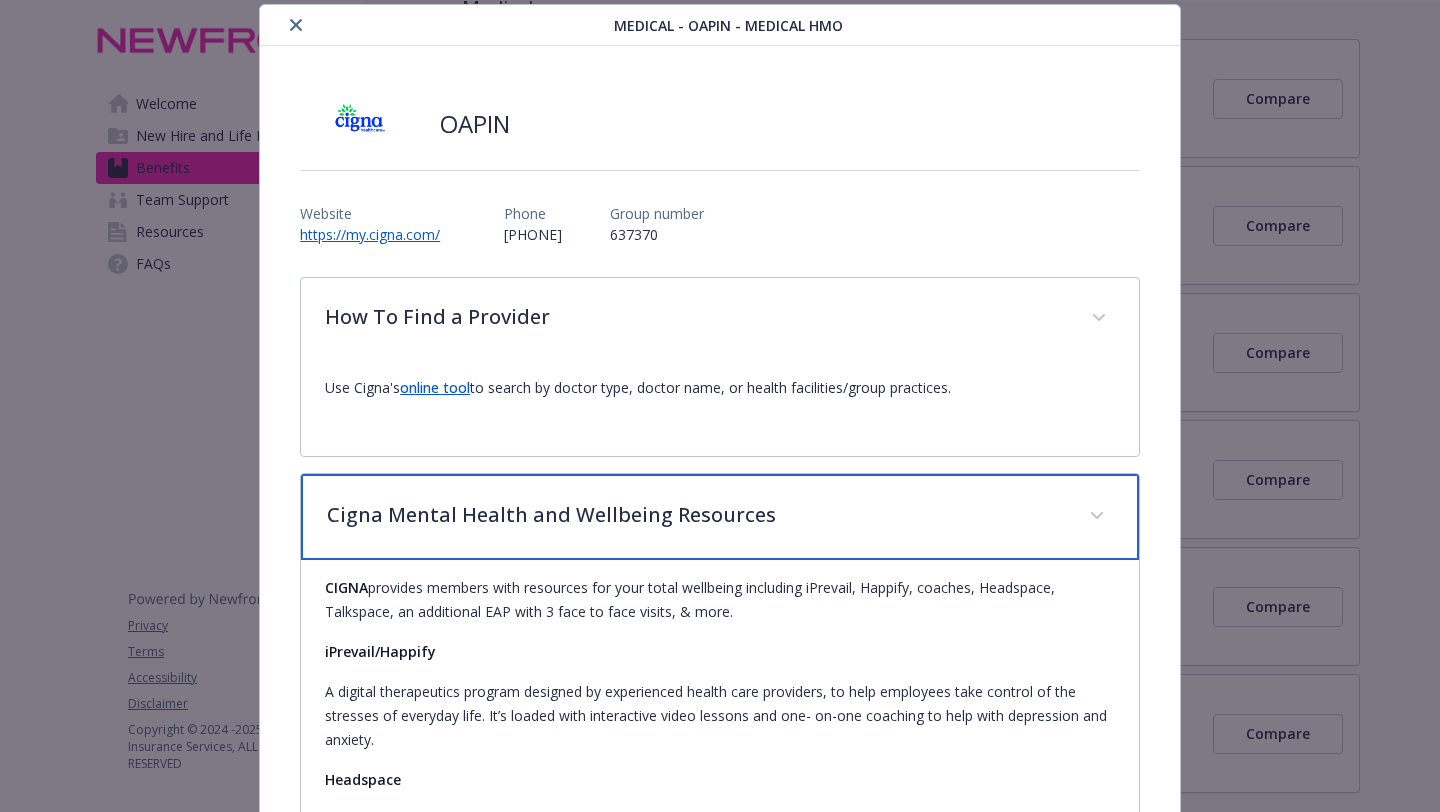 scroll, scrollTop: 39, scrollLeft: 0, axis: vertical 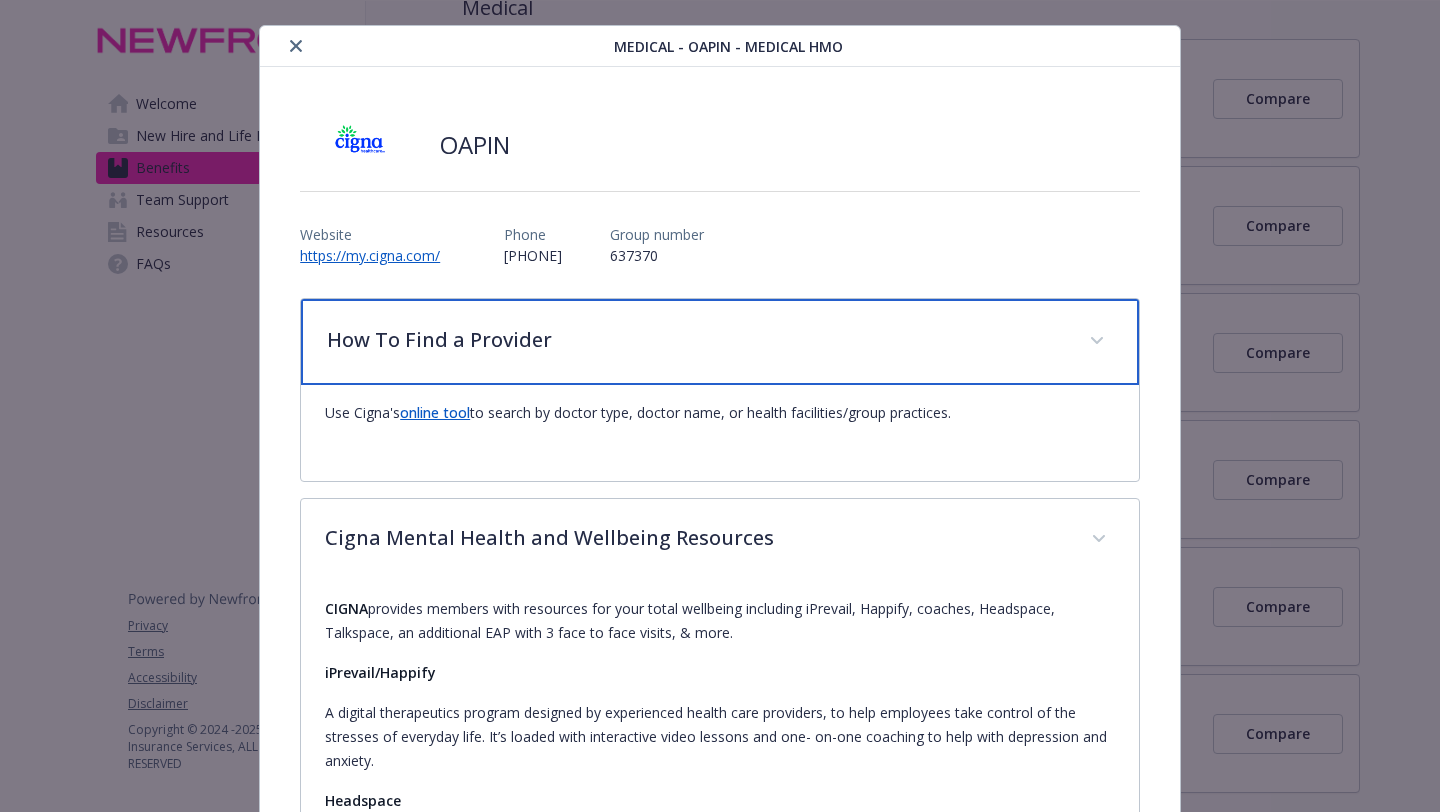click on "How To Find a Provider" at bounding box center (720, 342) 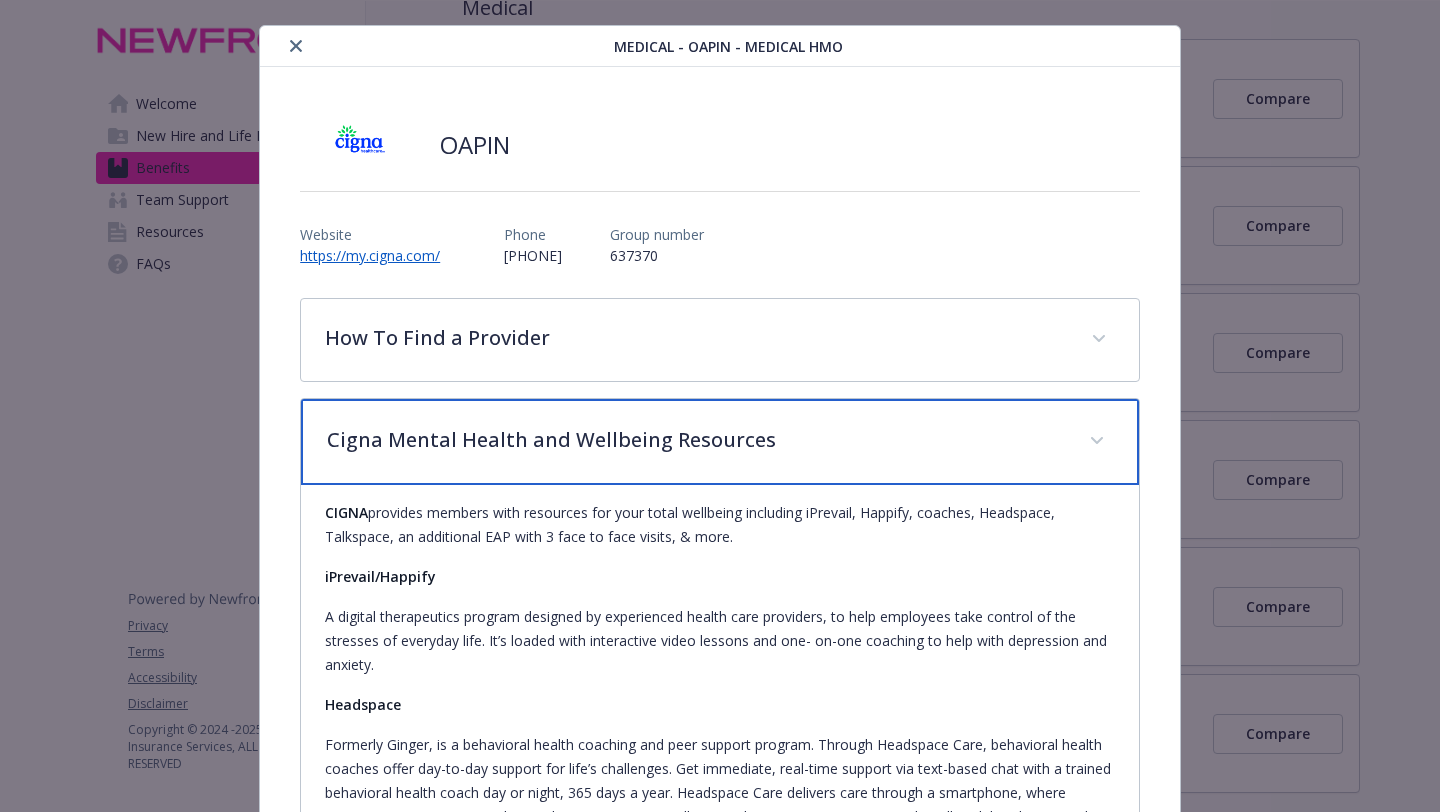 click on "Cigna Mental Health and Wellbeing Resources" at bounding box center (720, 442) 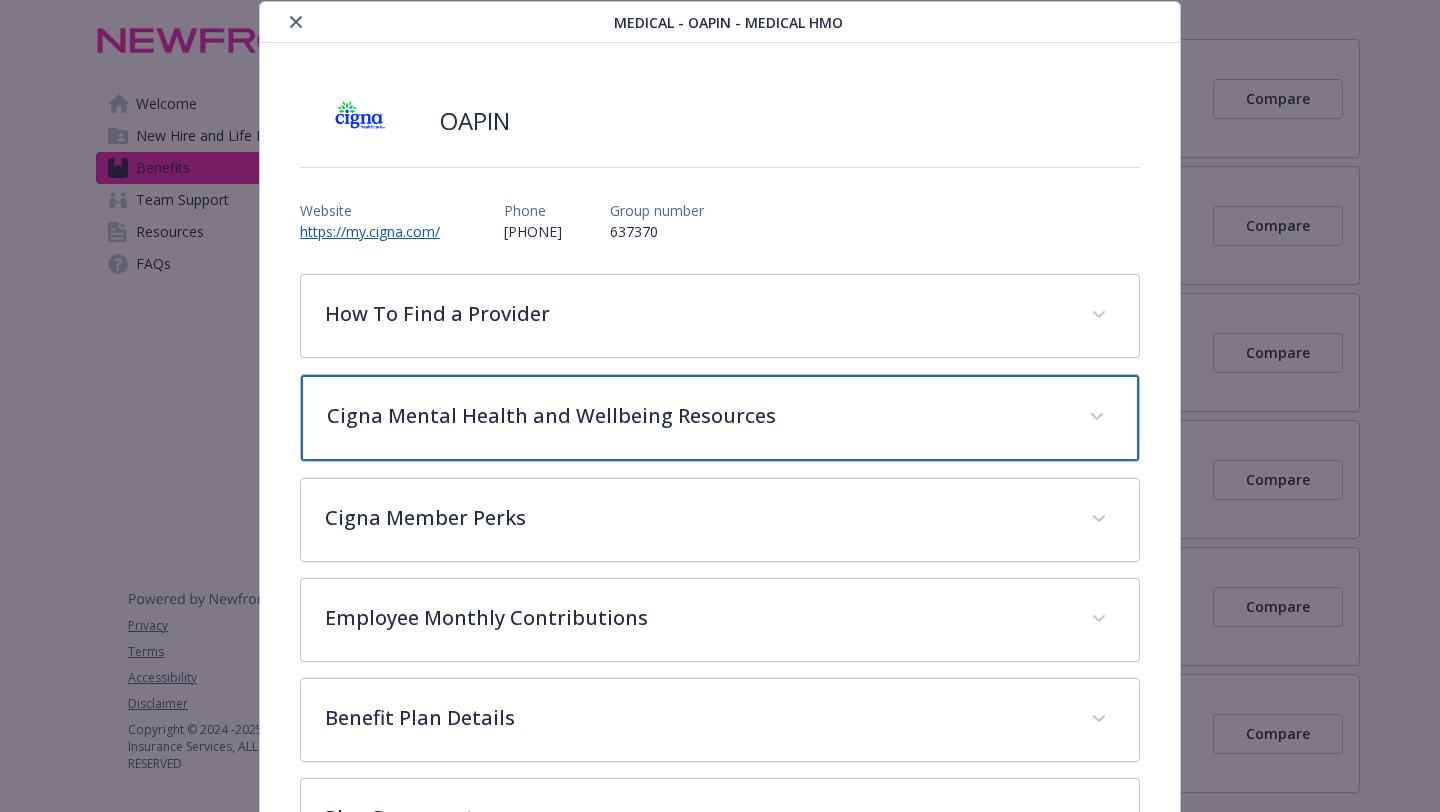 scroll, scrollTop: 0, scrollLeft: 0, axis: both 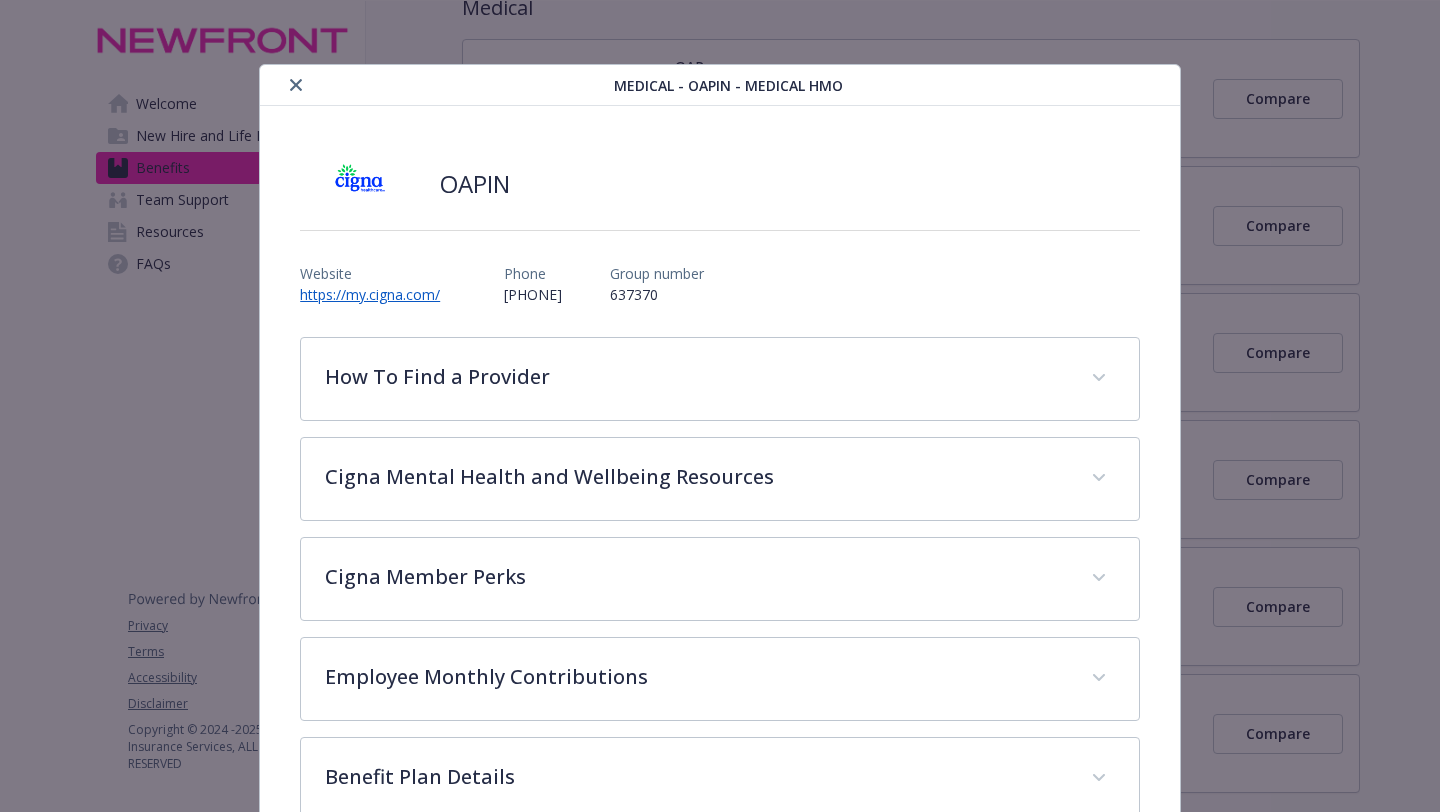click 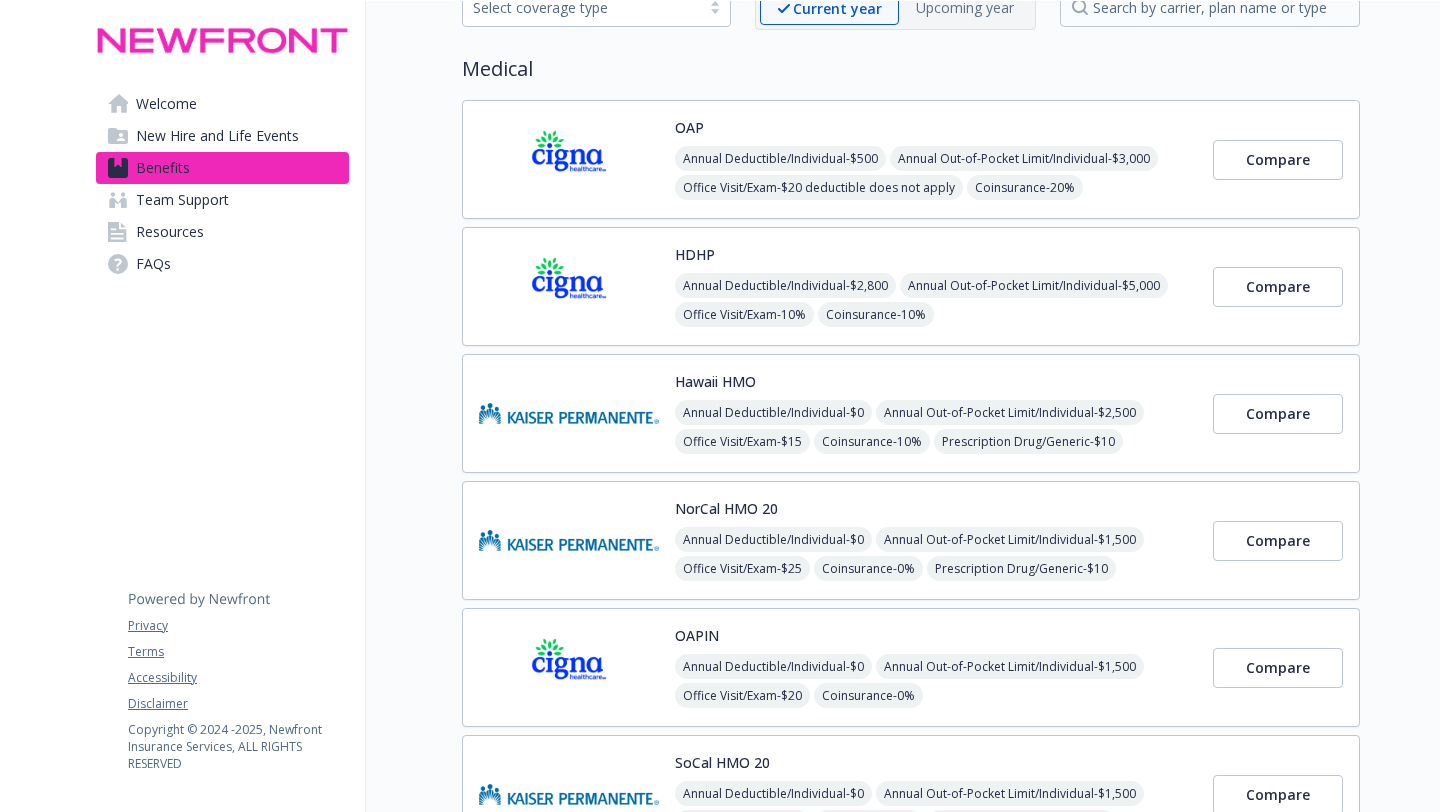 scroll, scrollTop: 136, scrollLeft: 0, axis: vertical 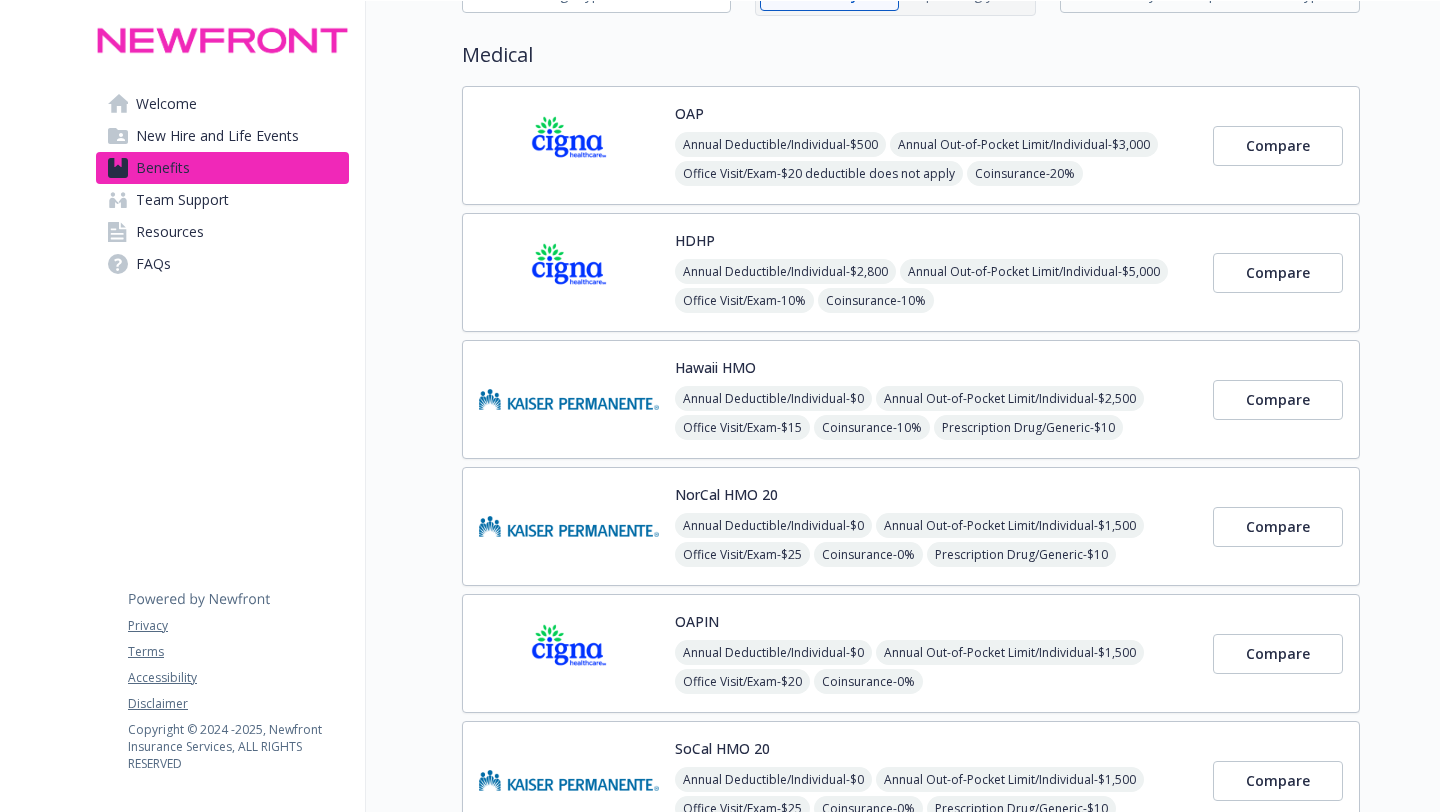 click on "HDHP Annual Deductible/Individual  -  $2,800 Annual Out-of-Pocket Limit/Individual  -  $5,000 Office Visit/Exam  -  10% Coinsurance  -  10% Prescription Drug/Generic  -  $10 for retail 30 days; $25 for retail 90 days Prescription Drug/Brand Formulary  -  $35 for retail 30 days; $87 for retail 90 days Prescription Drug/Brand Non-Formulary  -  $70 for retail 30 days; $175 for retail 90 days Prescription Drug/Specialty  -  10% but not more than $100" at bounding box center (936, 272) 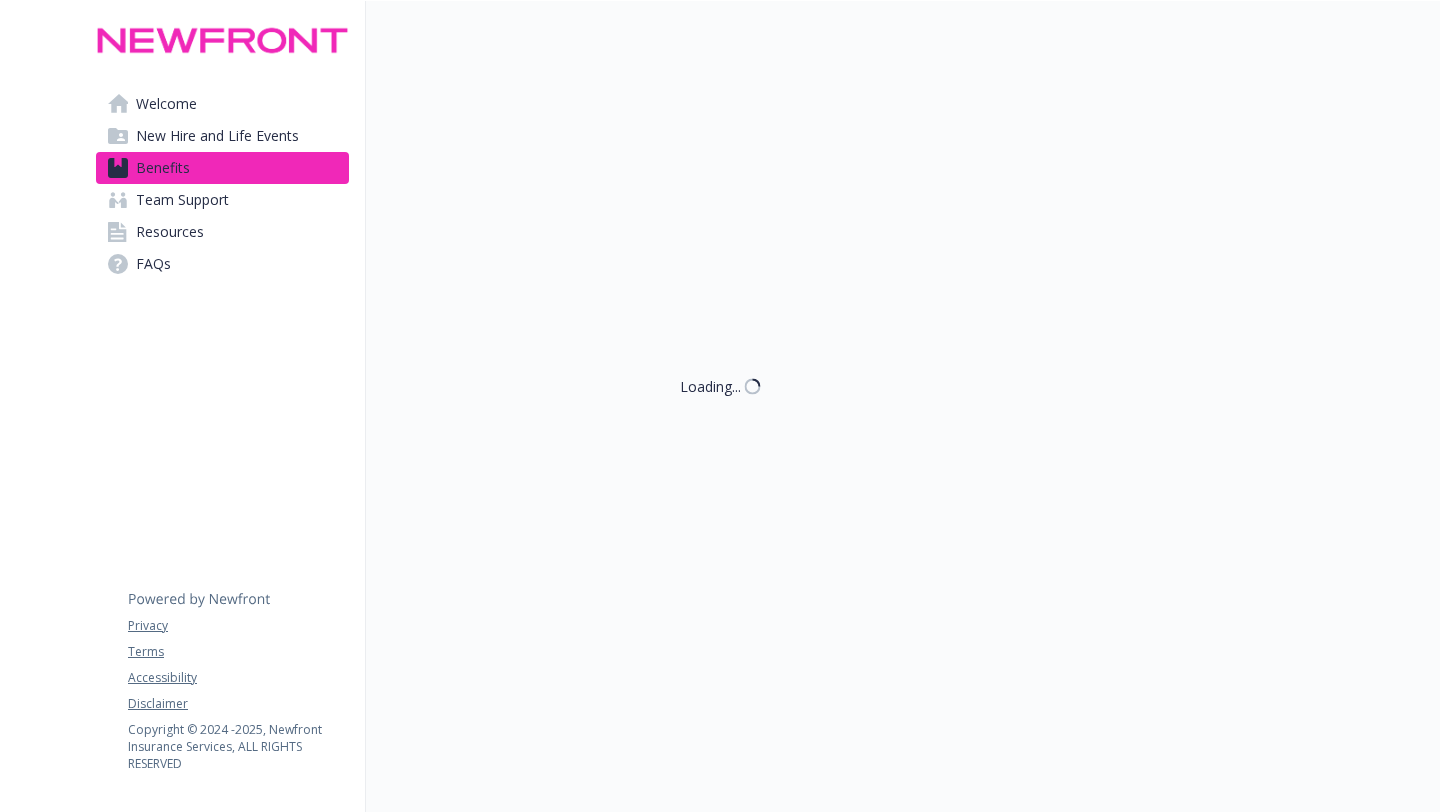 scroll, scrollTop: 136, scrollLeft: 0, axis: vertical 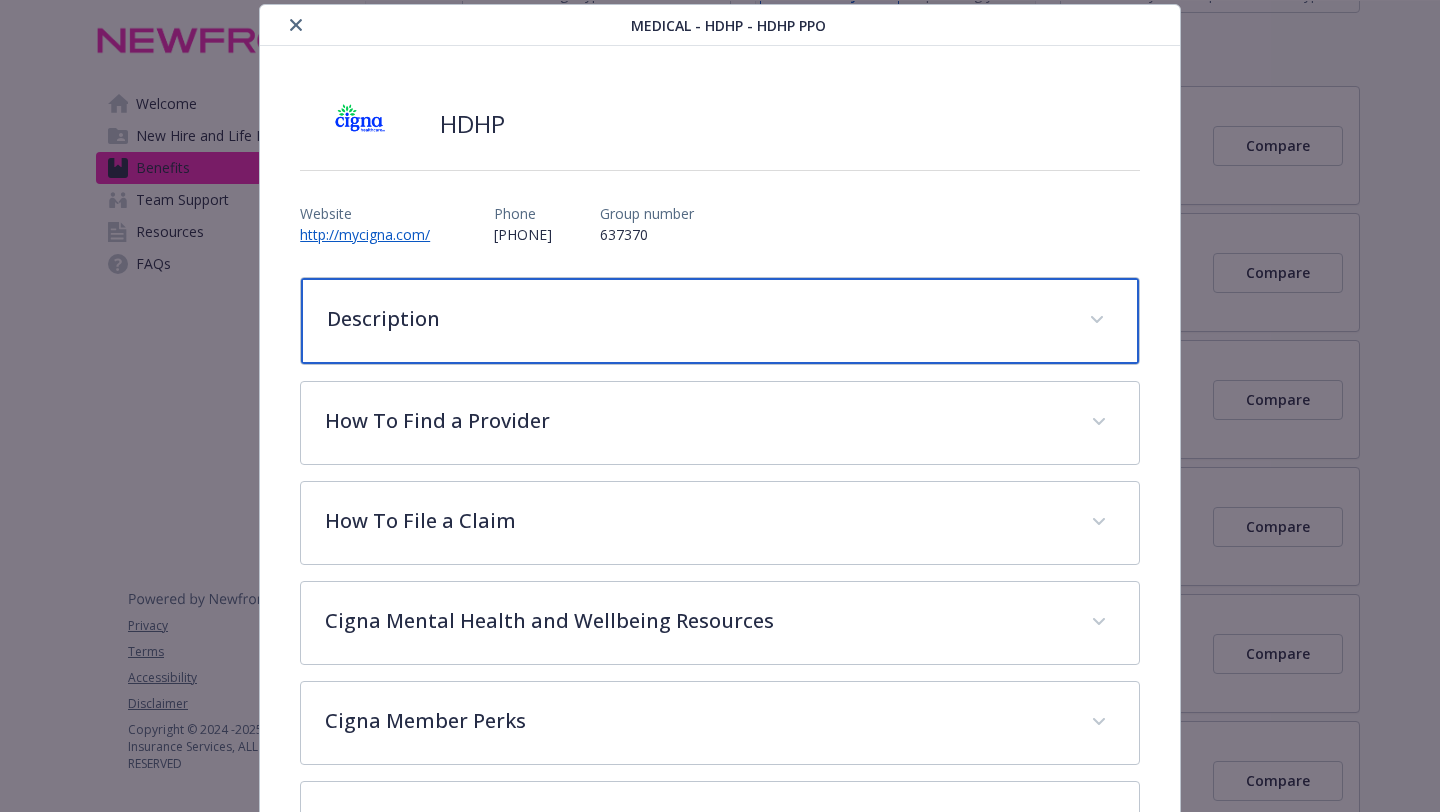 click on "Description" at bounding box center (696, 319) 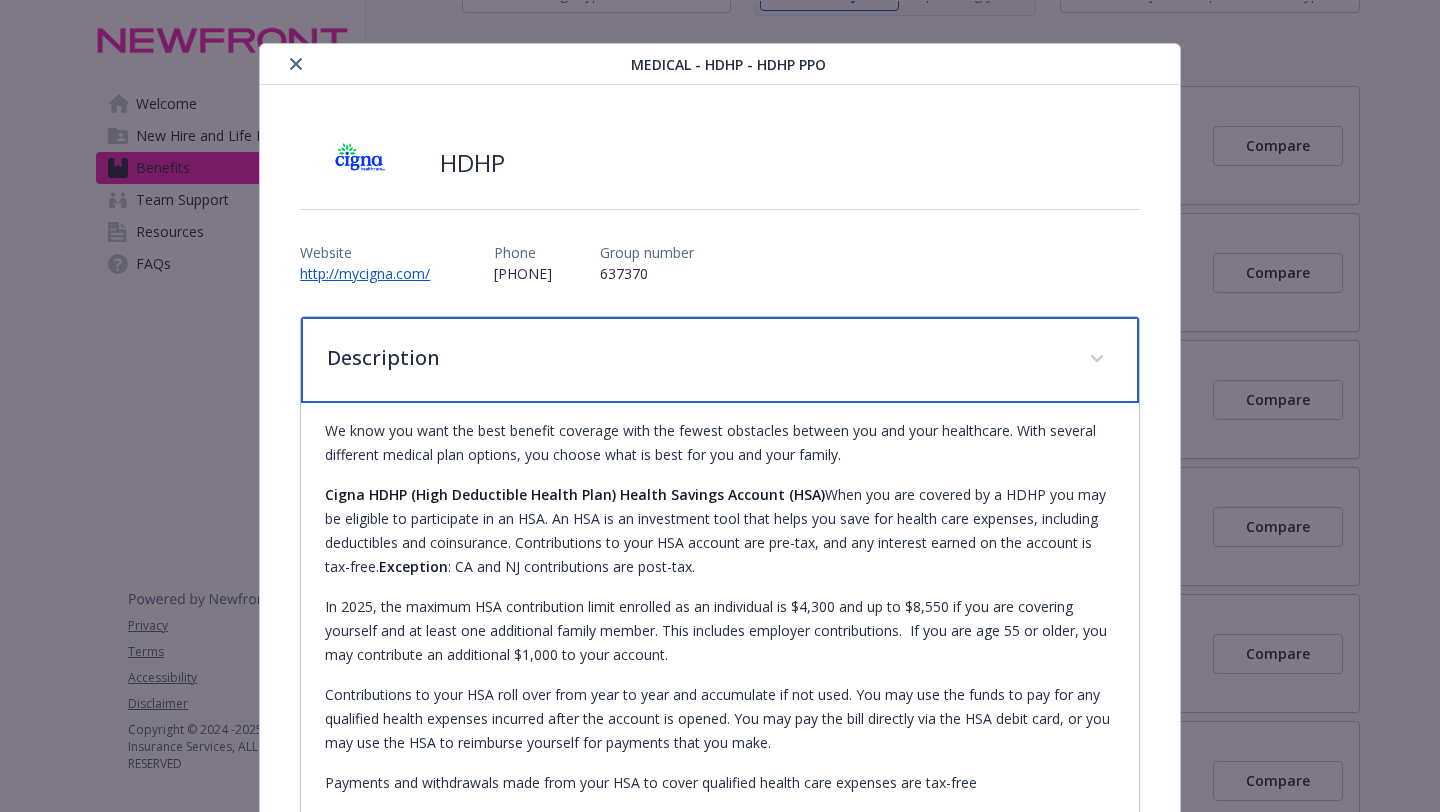 scroll, scrollTop: 12, scrollLeft: 0, axis: vertical 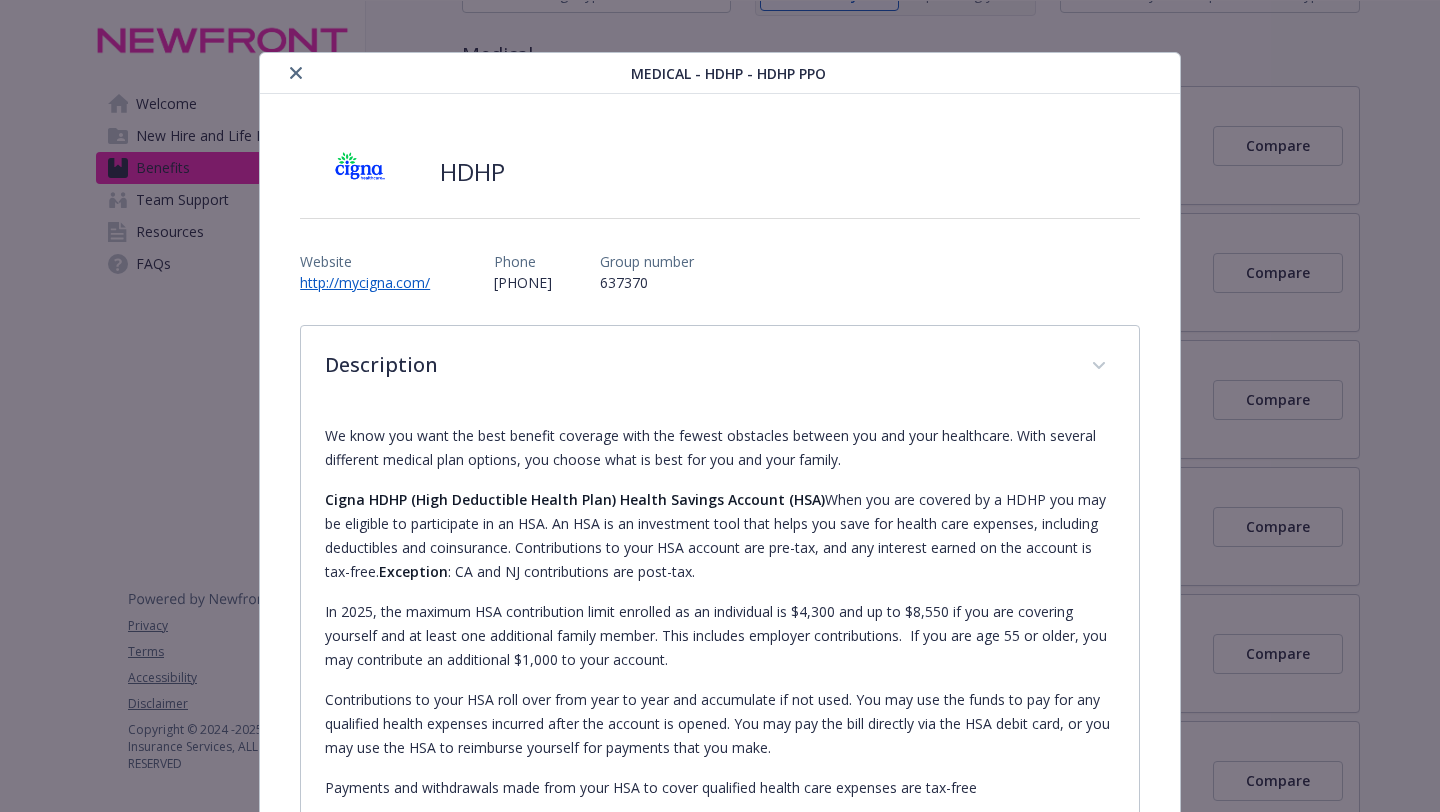 click at bounding box center [296, 73] 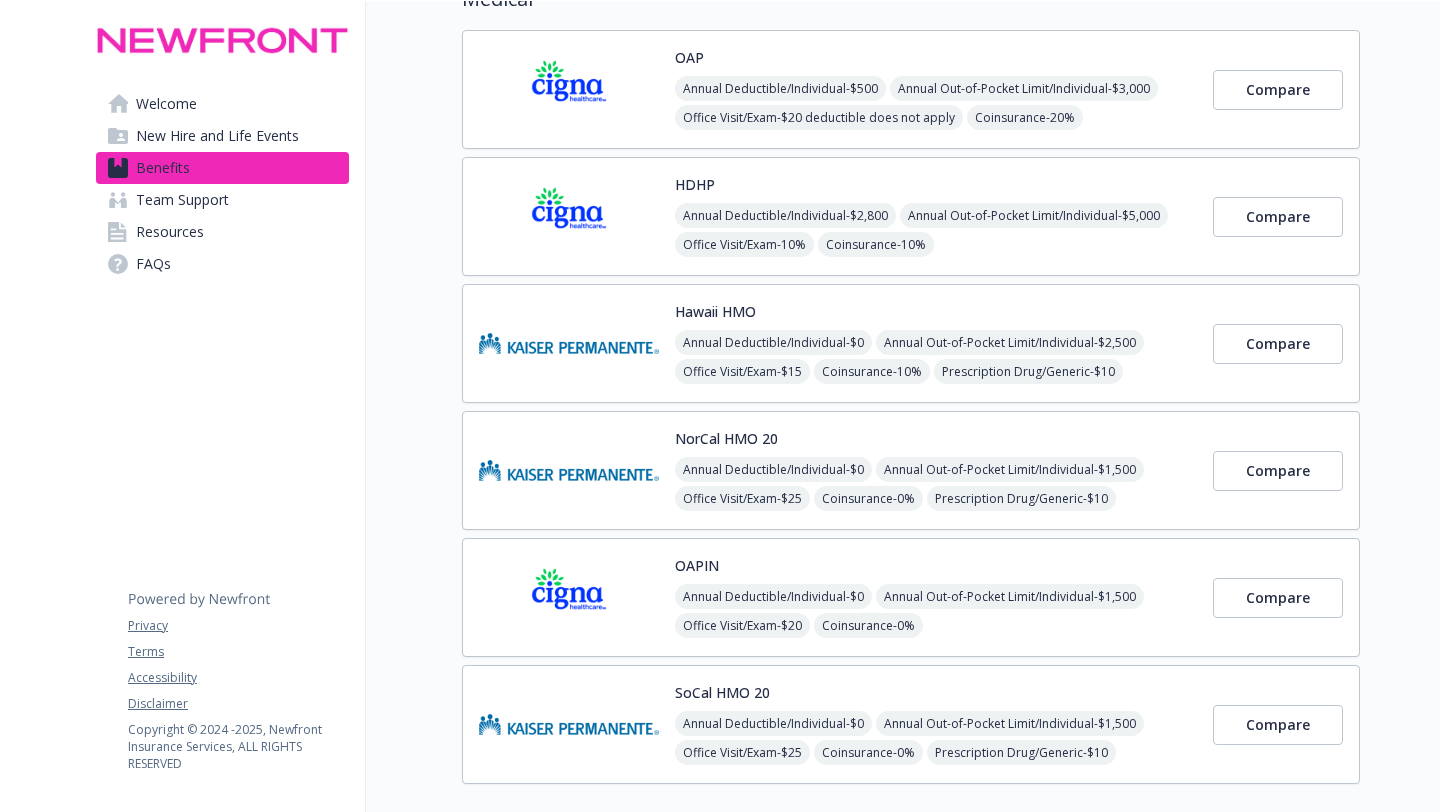 scroll, scrollTop: 191, scrollLeft: 0, axis: vertical 